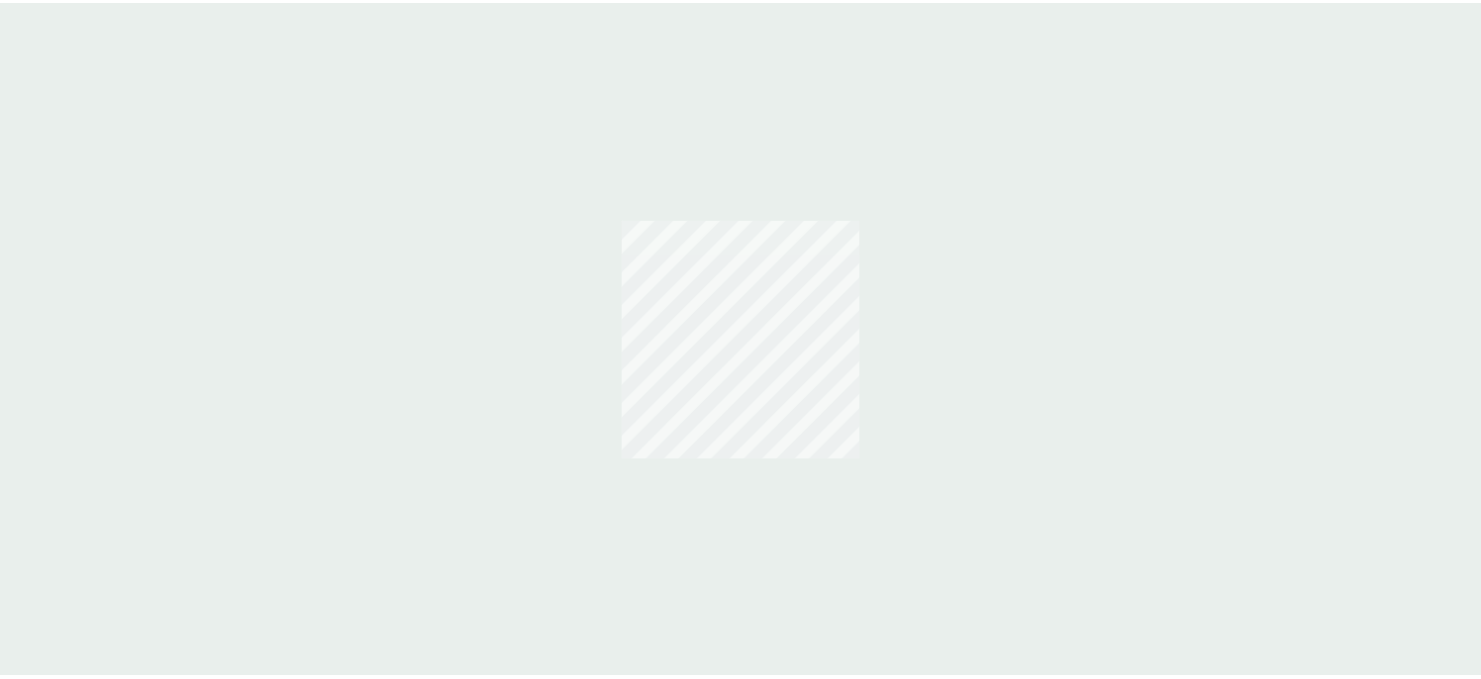 scroll, scrollTop: 0, scrollLeft: 0, axis: both 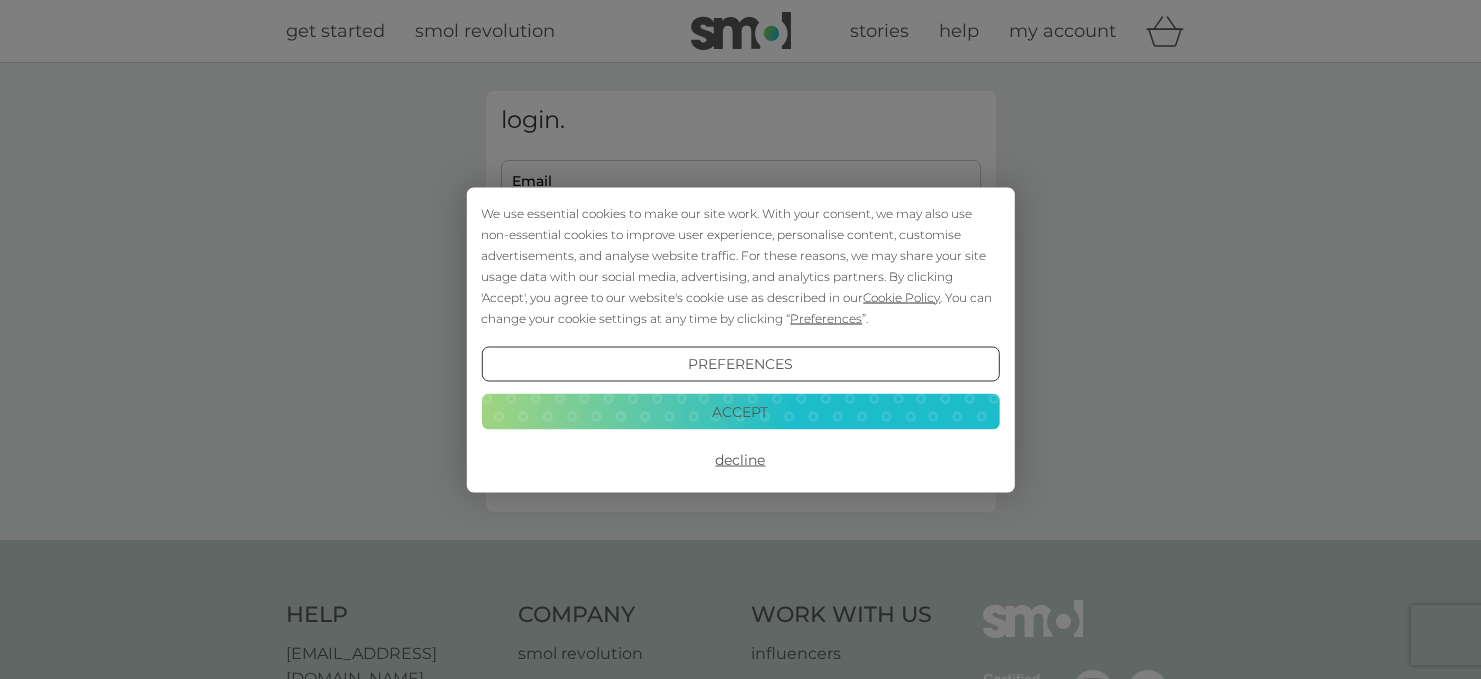 click on "Accept" at bounding box center (740, 412) 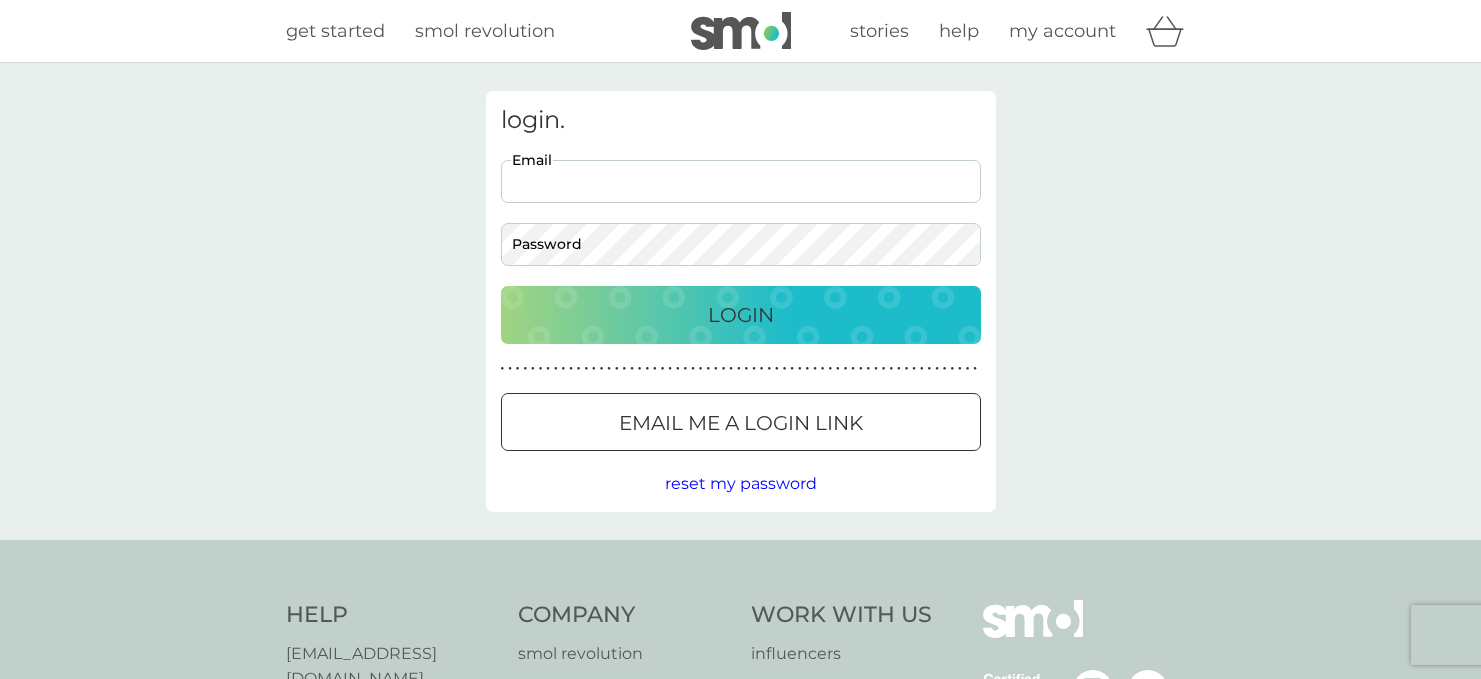 click on "Email" at bounding box center (741, 181) 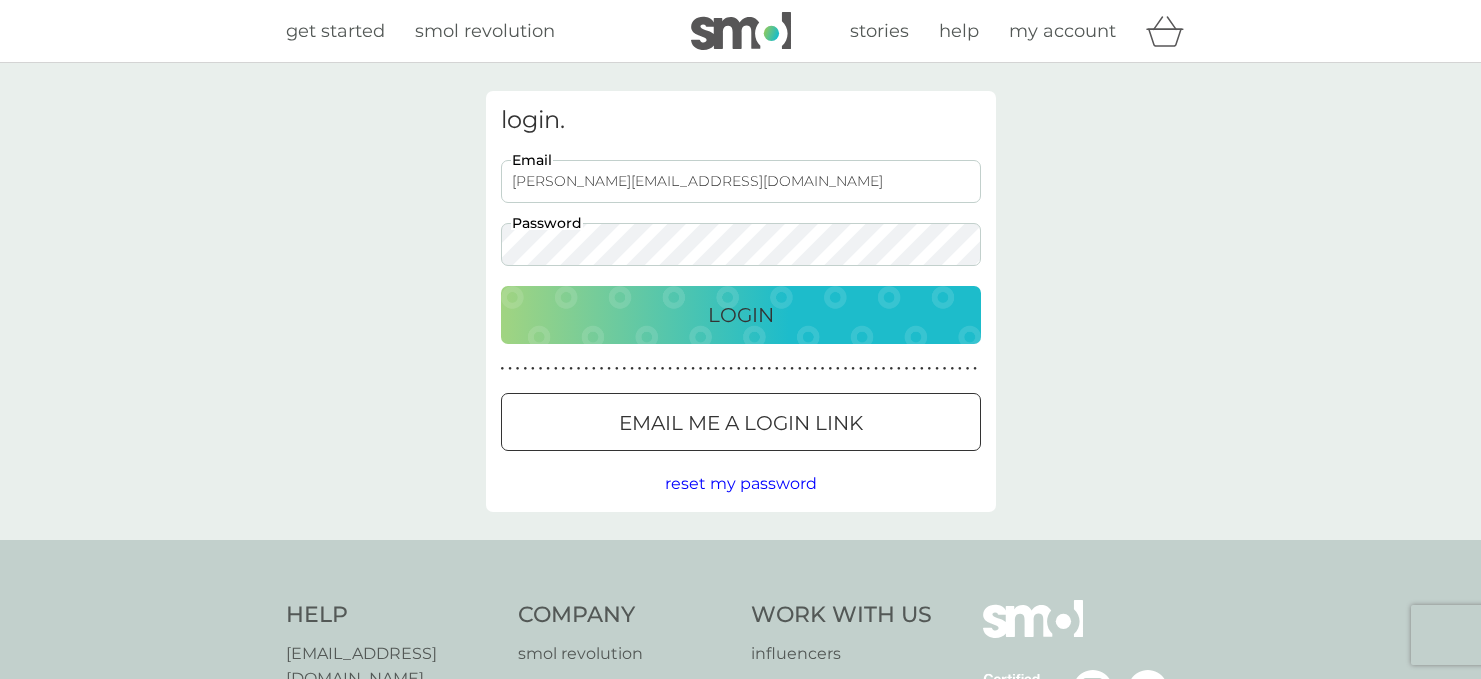 click on "Login" at bounding box center [741, 315] 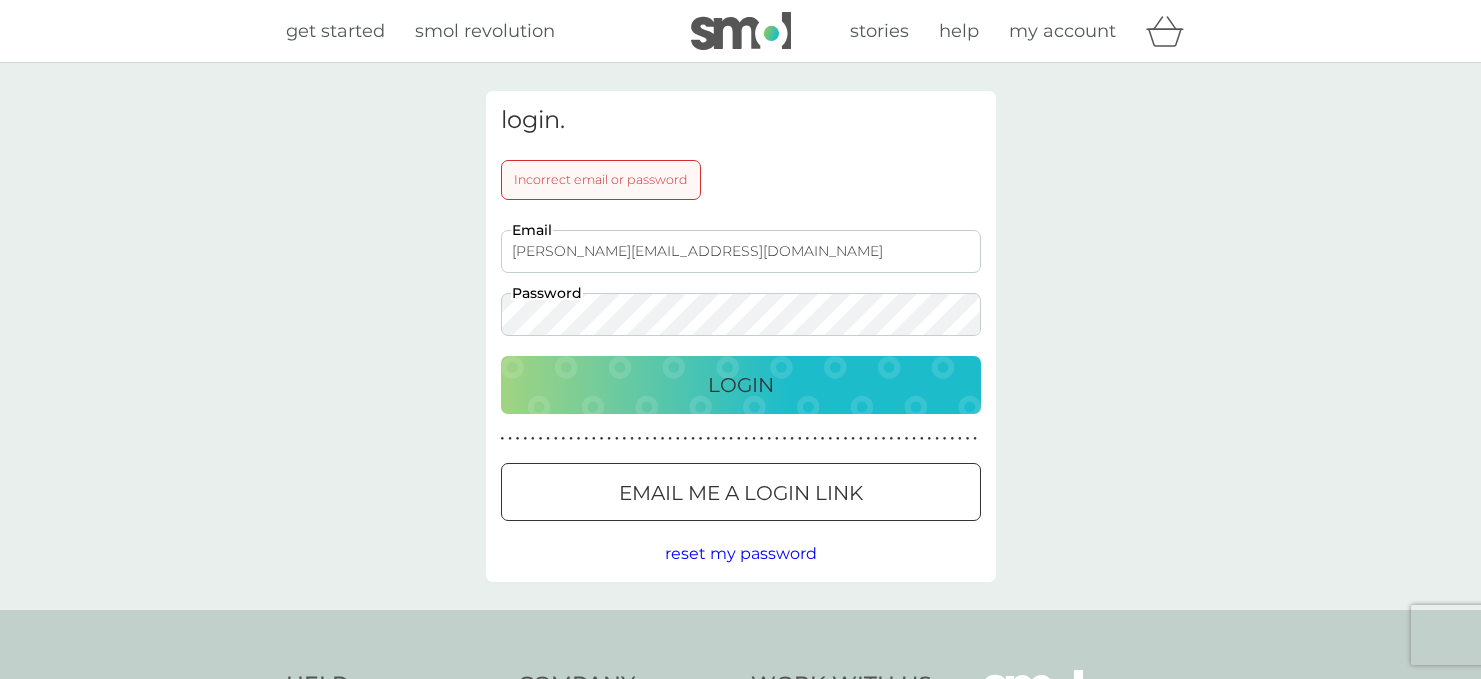 click on "Email me a login link" at bounding box center [741, 493] 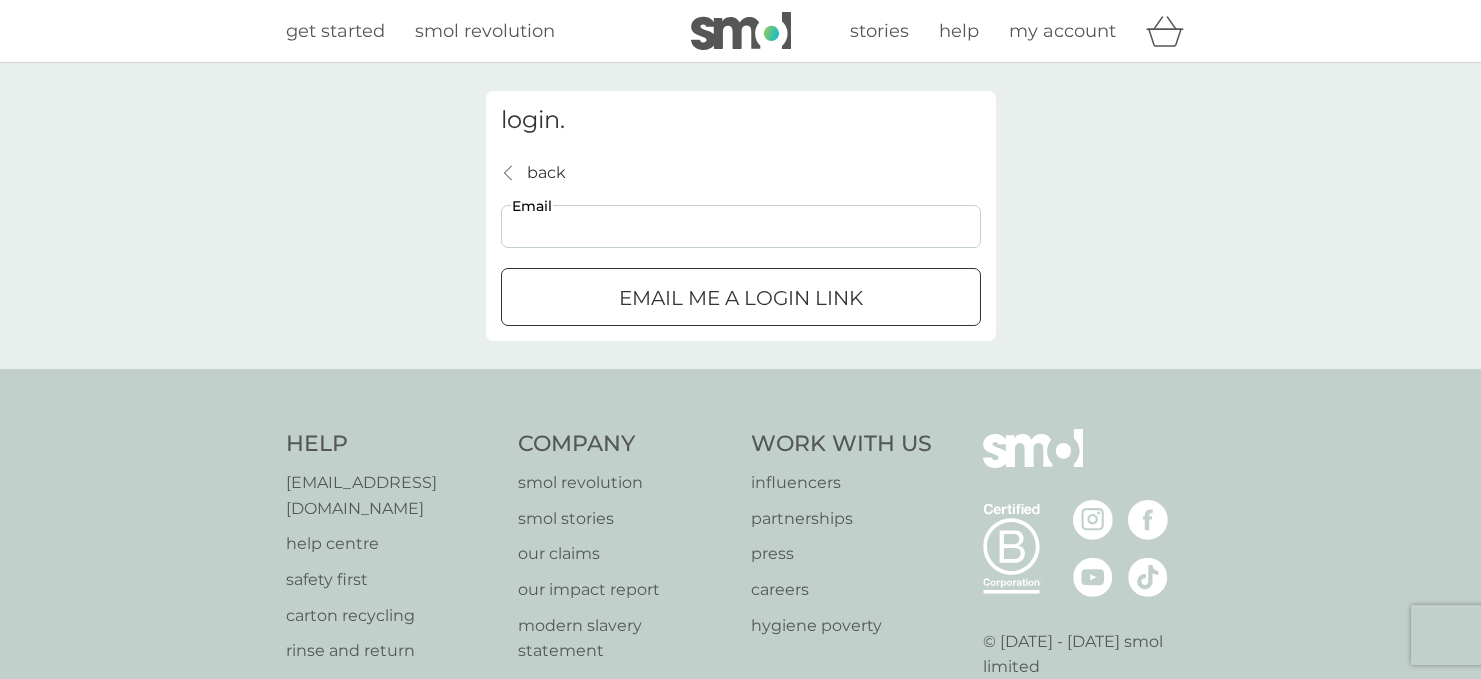 click on "Email" at bounding box center (741, 226) 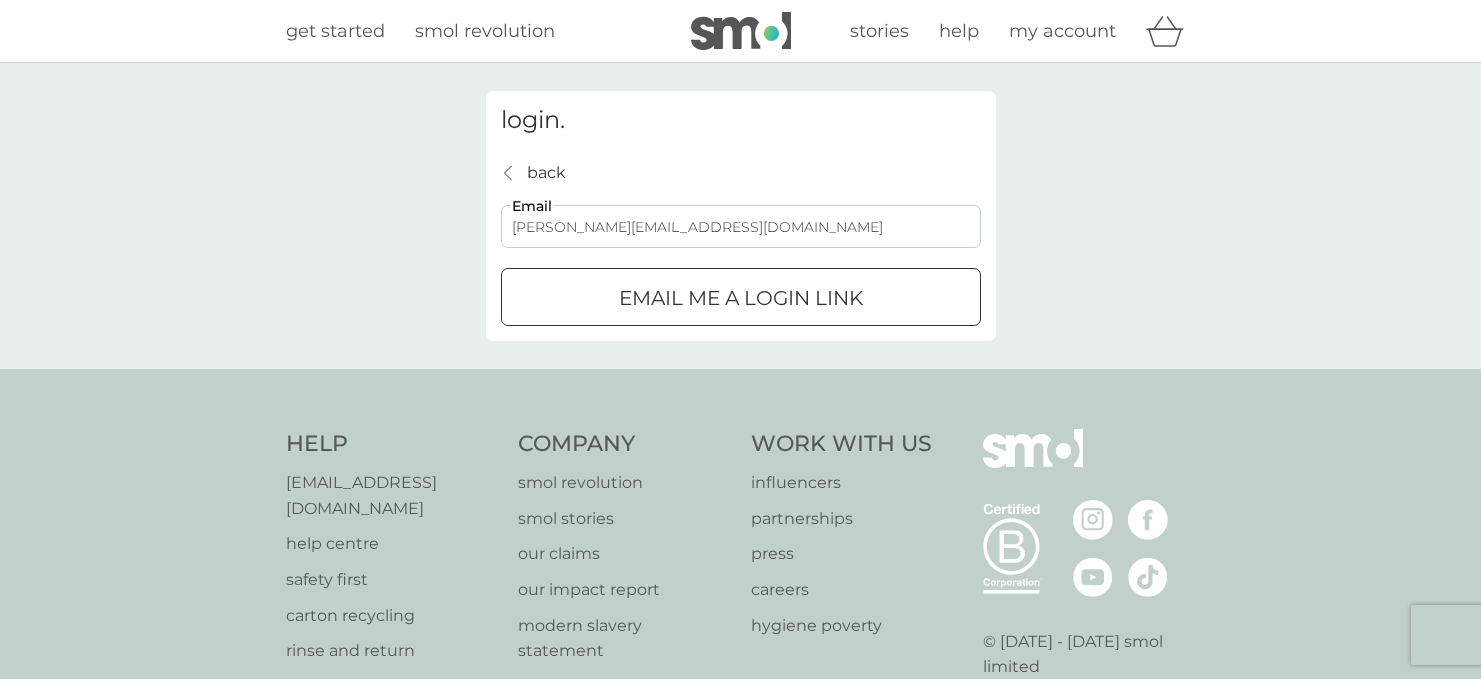 click on "Email me a login link" at bounding box center (741, 298) 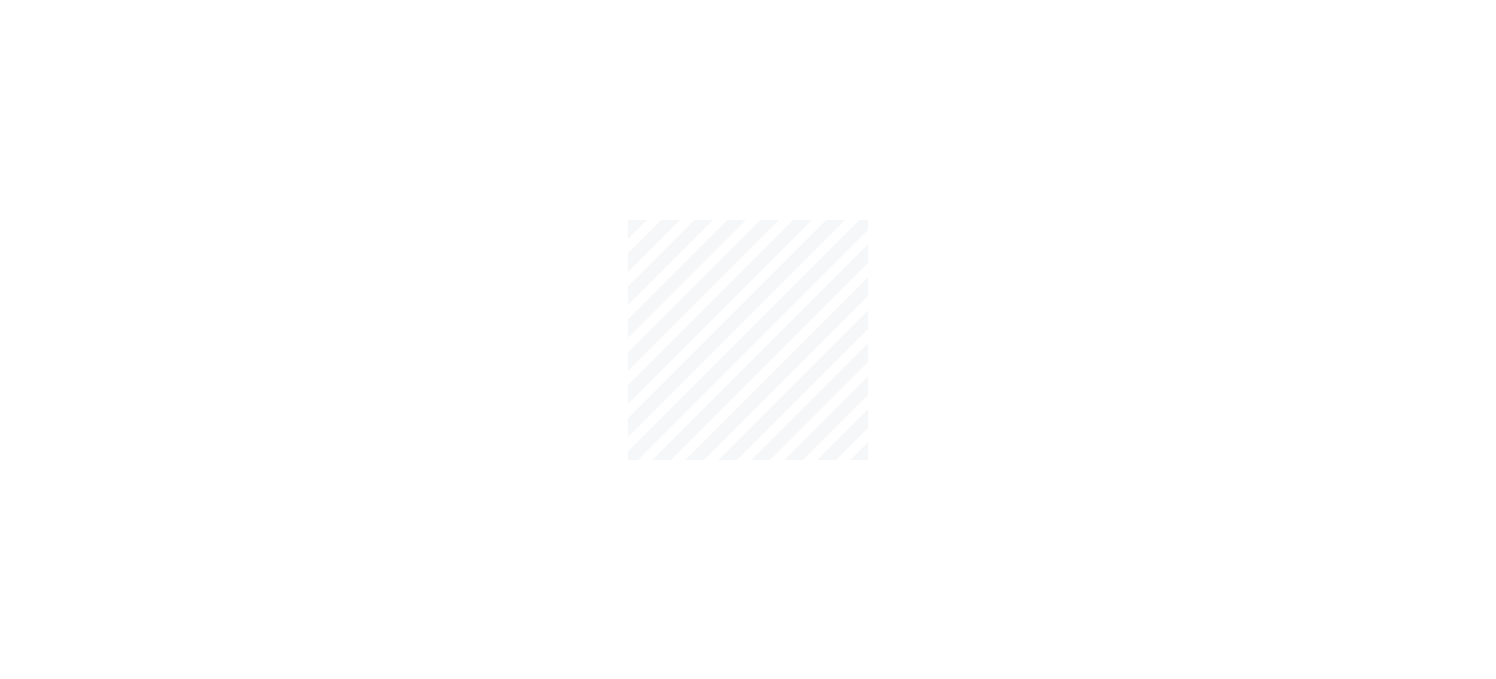 scroll, scrollTop: 0, scrollLeft: 0, axis: both 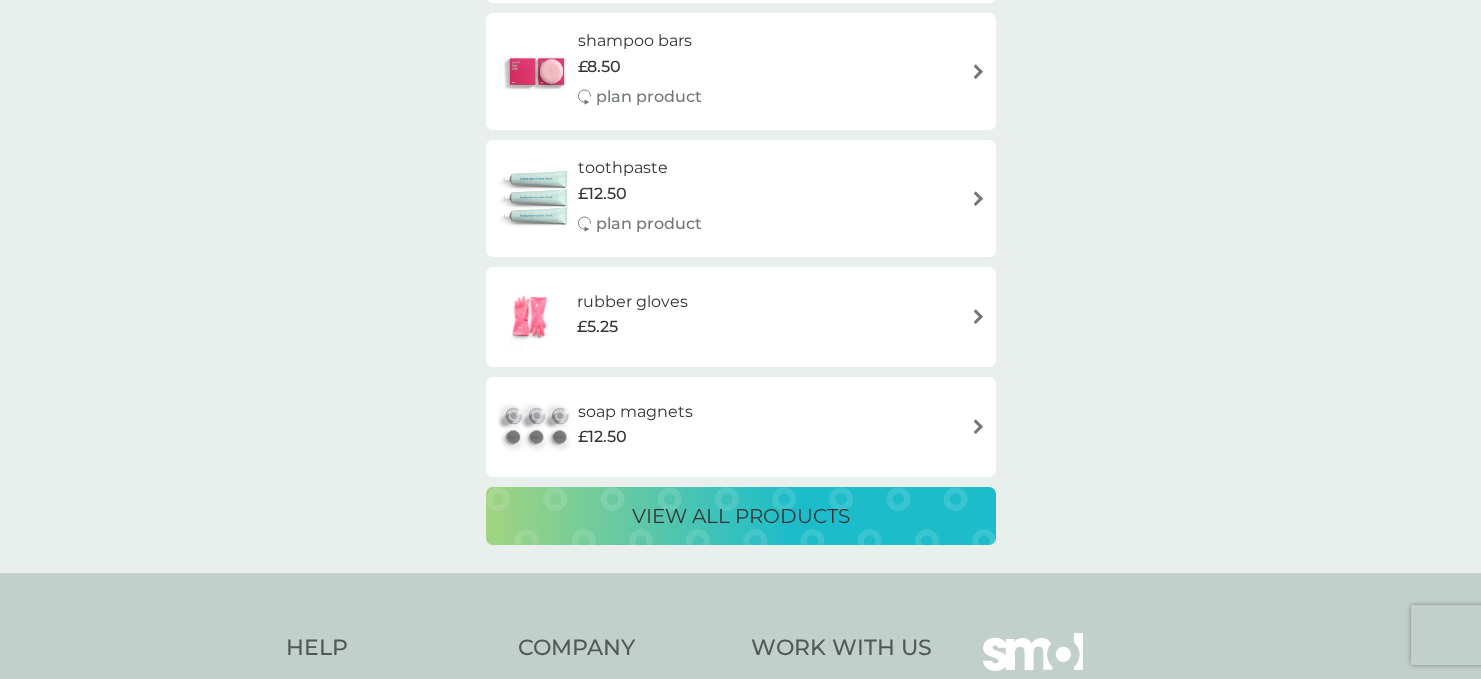click on "view all products" at bounding box center [741, 516] 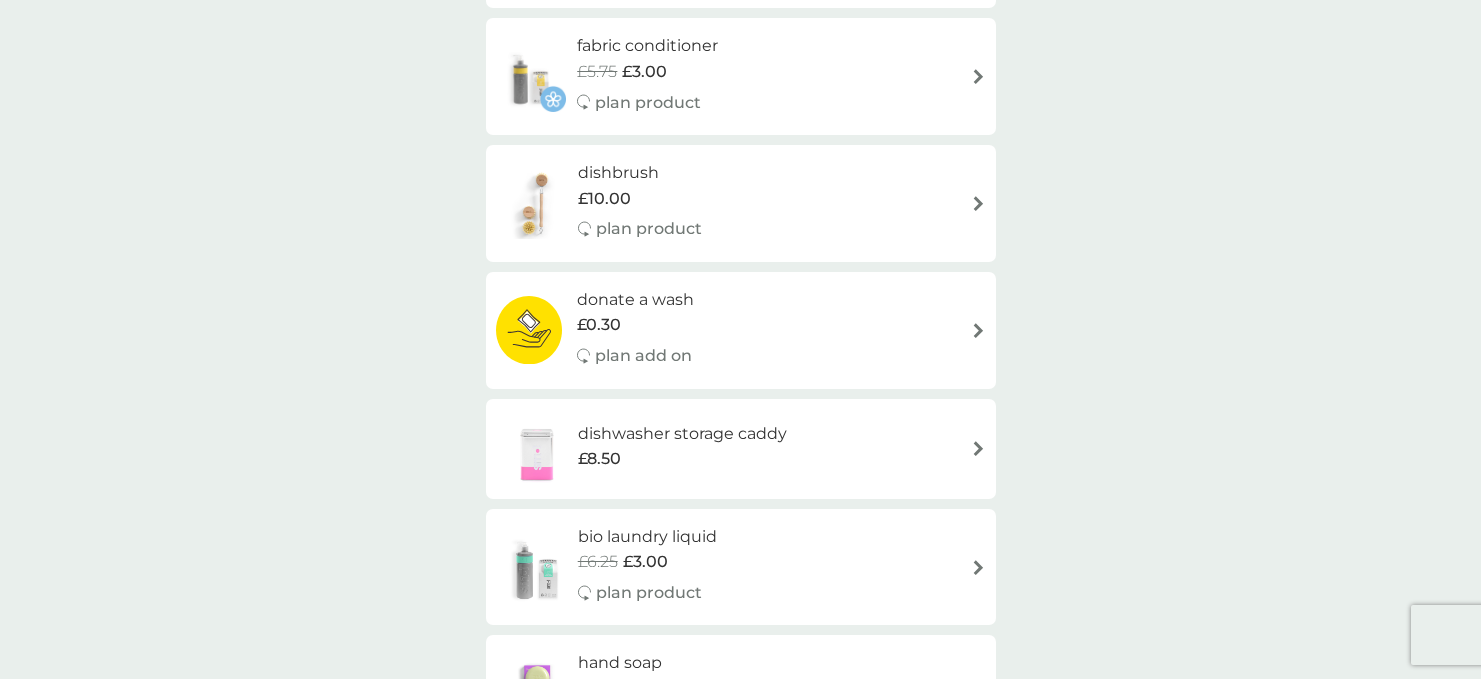 scroll, scrollTop: 702, scrollLeft: 0, axis: vertical 